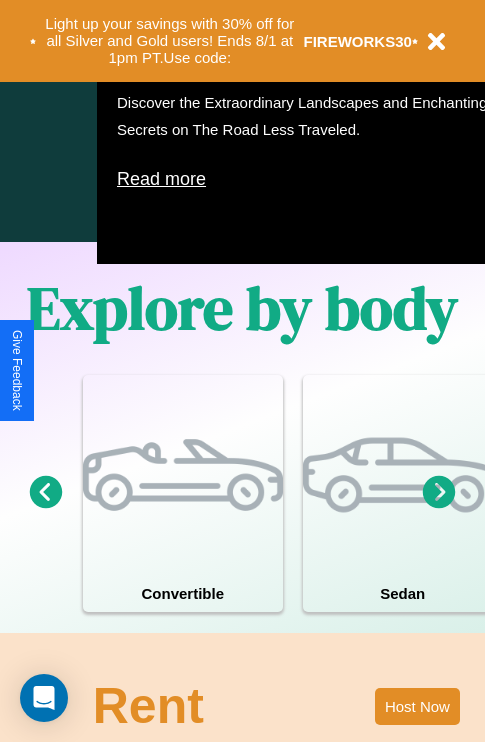 scroll, scrollTop: 1285, scrollLeft: 0, axis: vertical 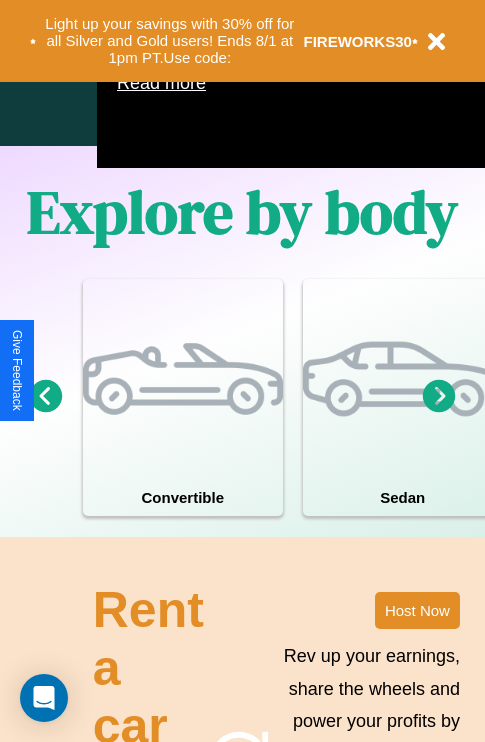 click 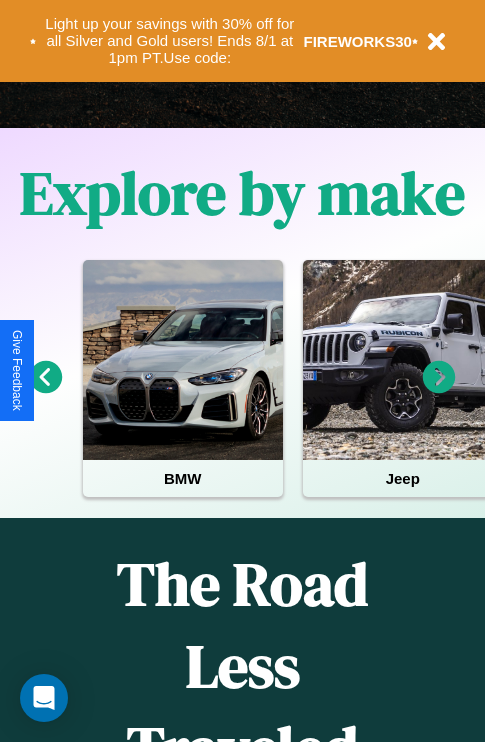 scroll, scrollTop: 308, scrollLeft: 0, axis: vertical 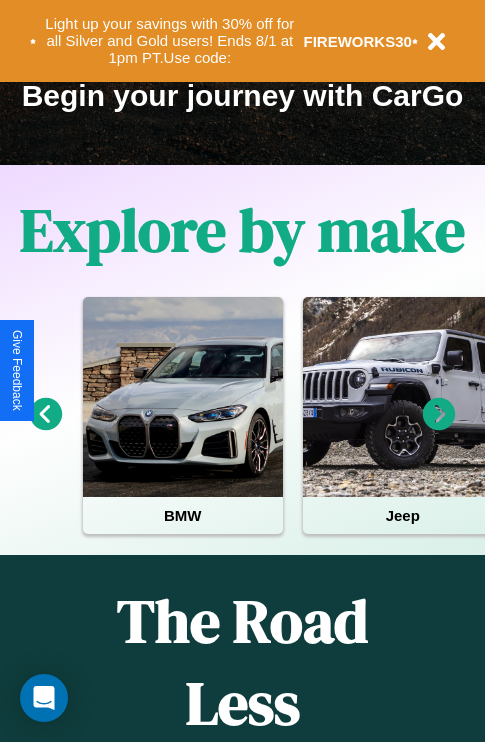 click 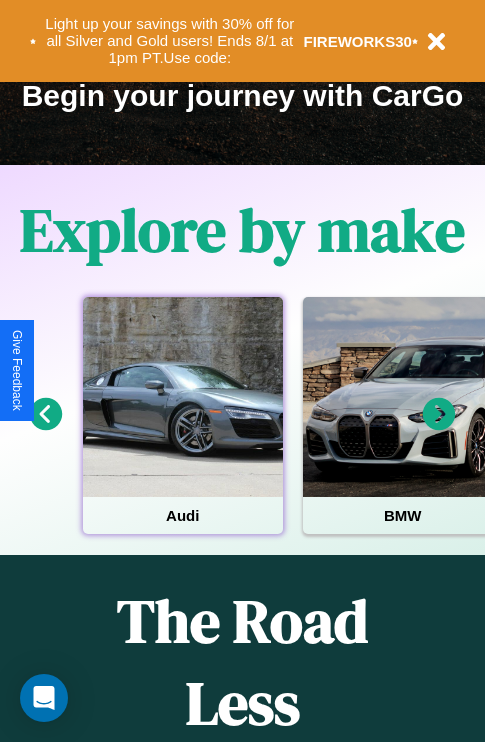 click at bounding box center [183, 397] 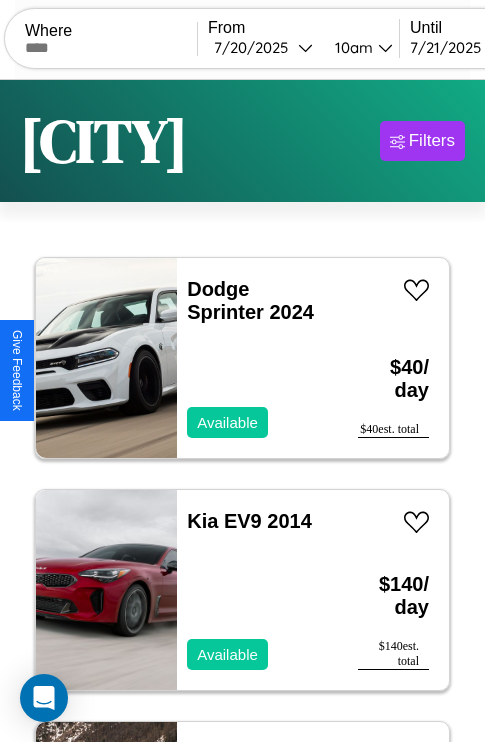 scroll, scrollTop: 95, scrollLeft: 0, axis: vertical 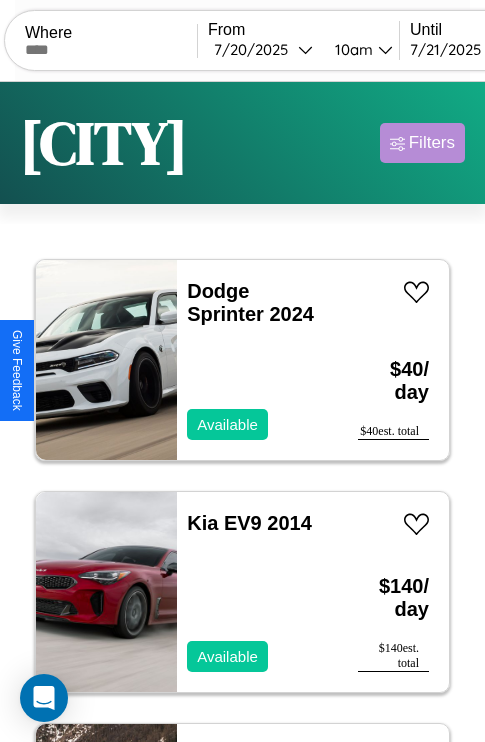 click on "Filters" at bounding box center (432, 143) 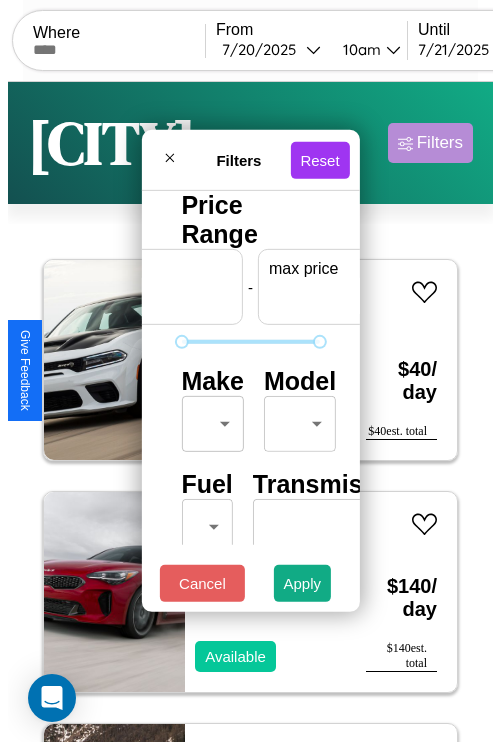 scroll, scrollTop: 0, scrollLeft: 124, axis: horizontal 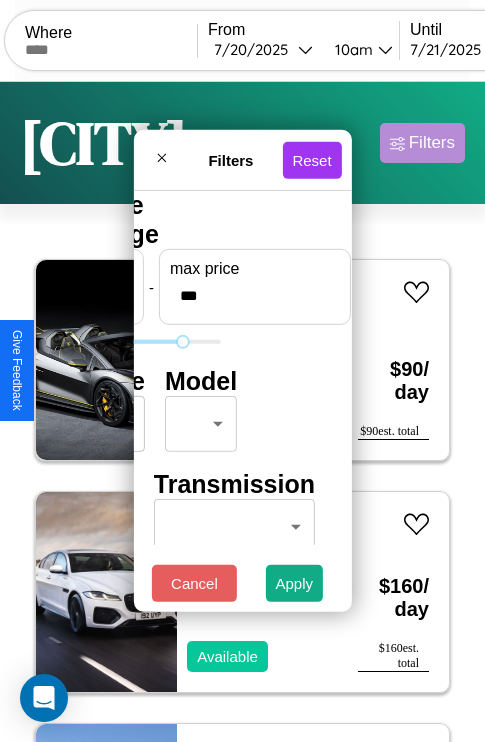 type on "***" 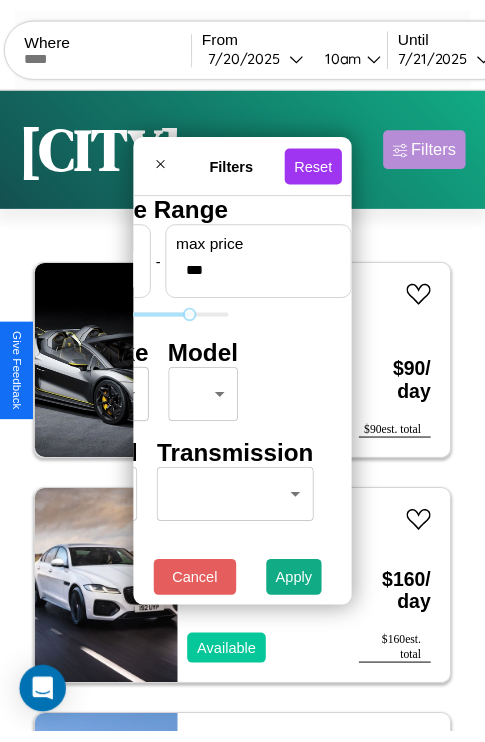 scroll, scrollTop: 0, scrollLeft: 0, axis: both 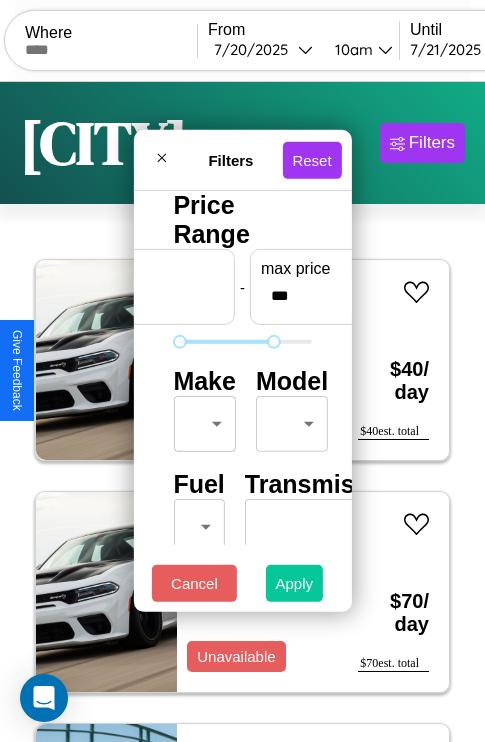 type on "**" 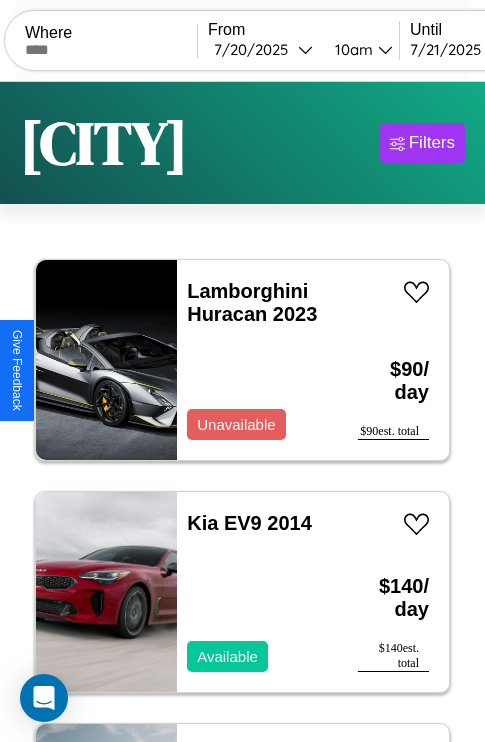 scroll, scrollTop: 79, scrollLeft: 0, axis: vertical 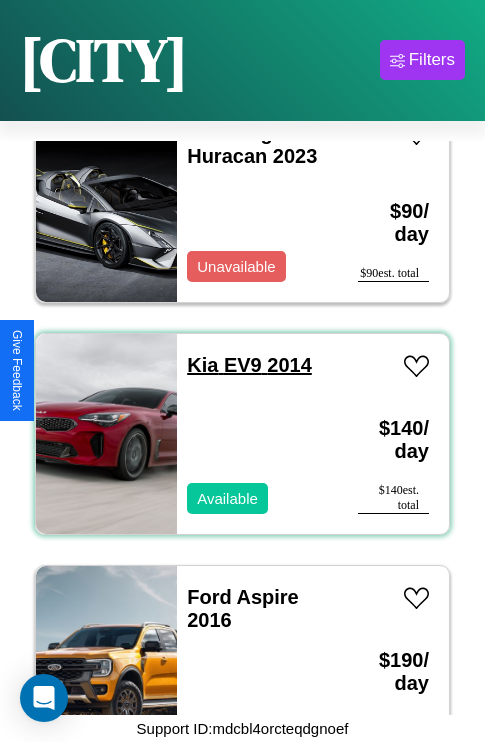 click on "Kia   EV9   2014" at bounding box center [249, 365] 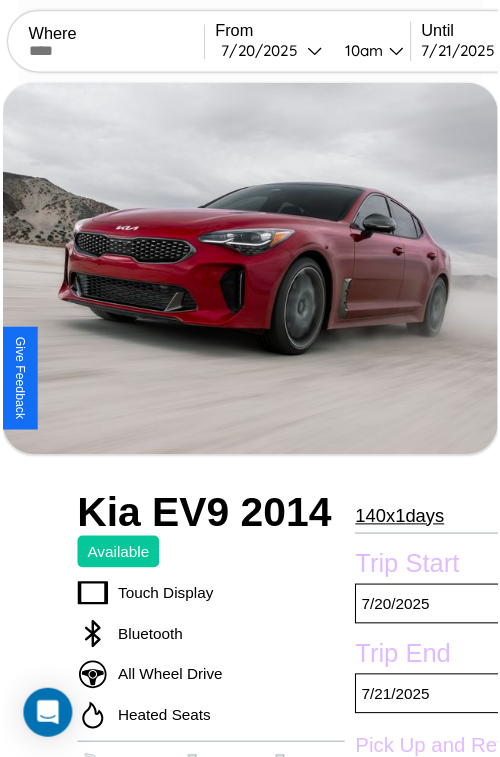 scroll, scrollTop: 641, scrollLeft: 80, axis: both 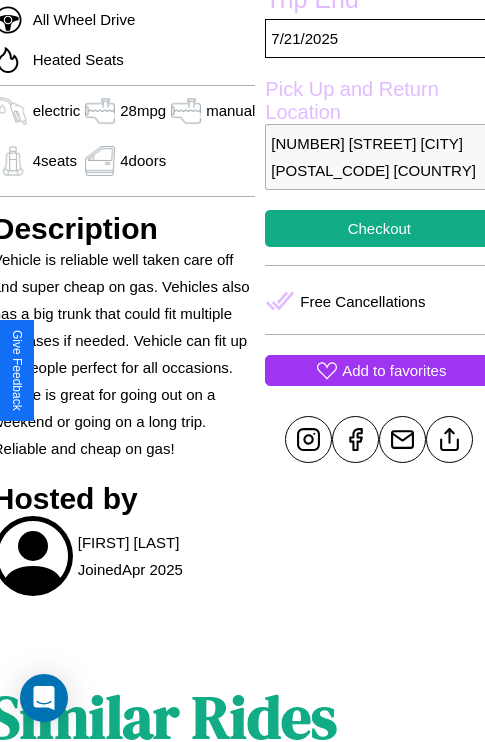 click on "Add to favorites" at bounding box center (394, 370) 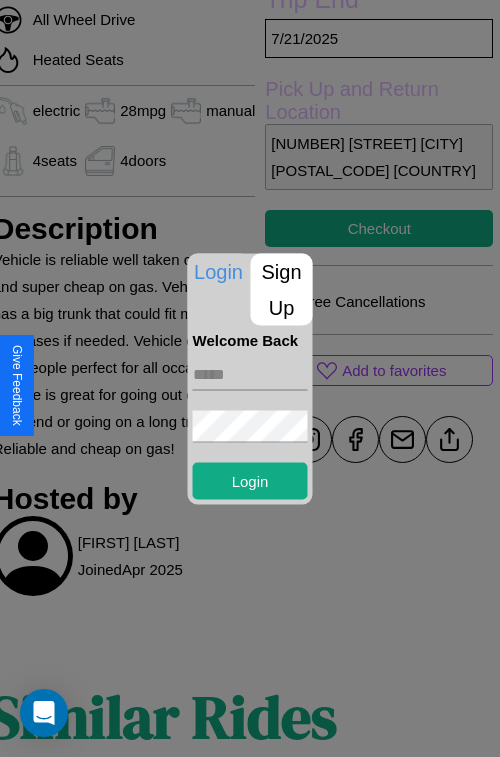 click at bounding box center [250, 374] 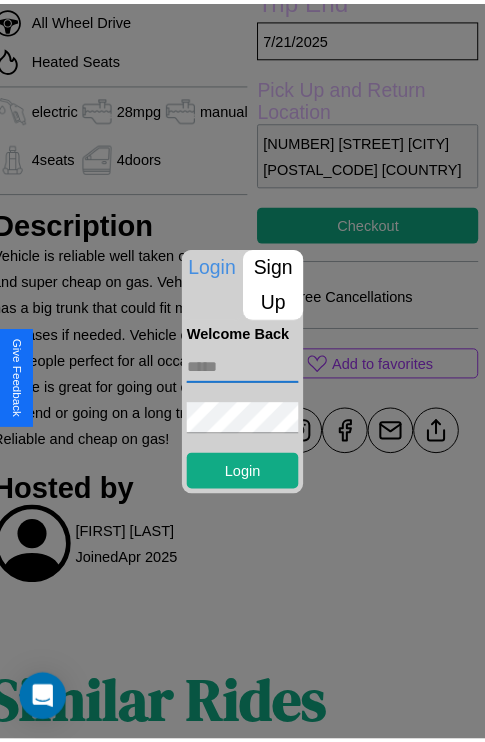 scroll, scrollTop: 633, scrollLeft: 80, axis: both 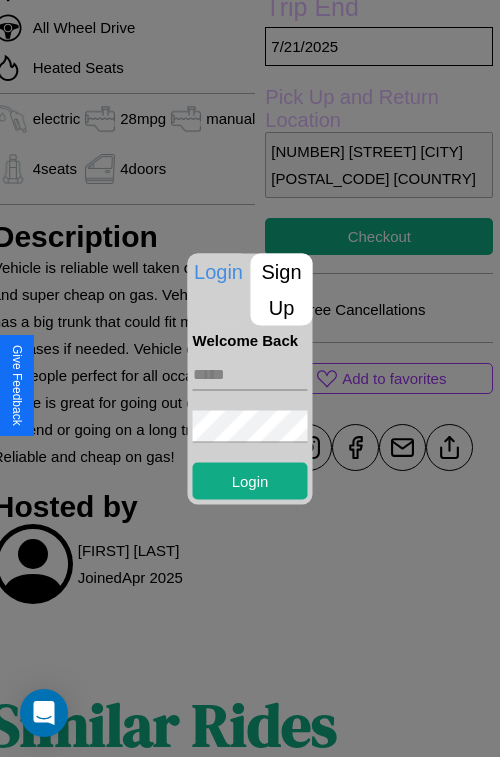 click at bounding box center [250, 378] 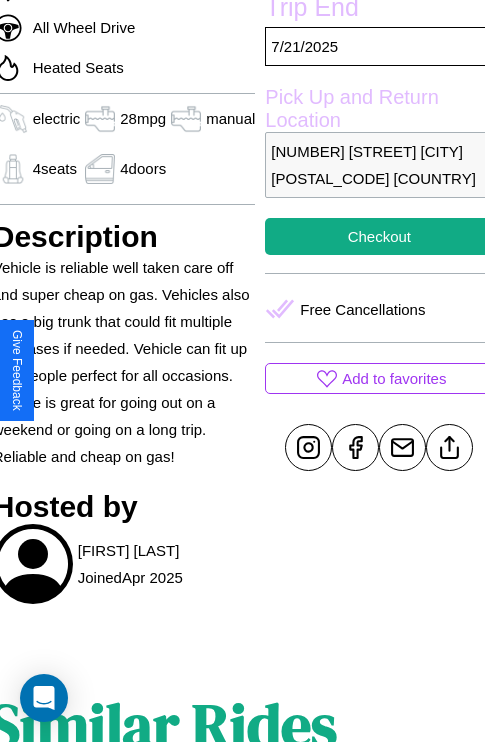 scroll, scrollTop: 971, scrollLeft: 30, axis: both 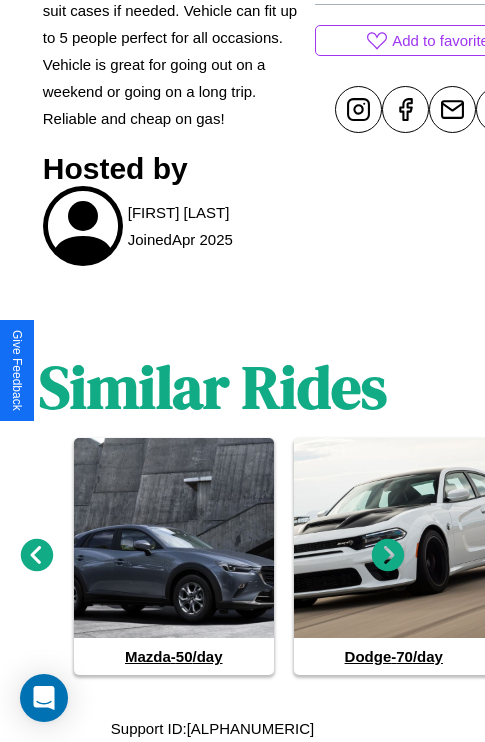 click 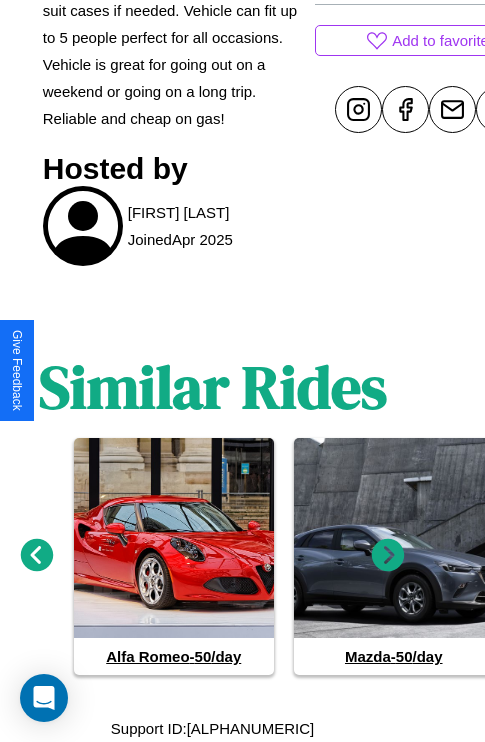 click 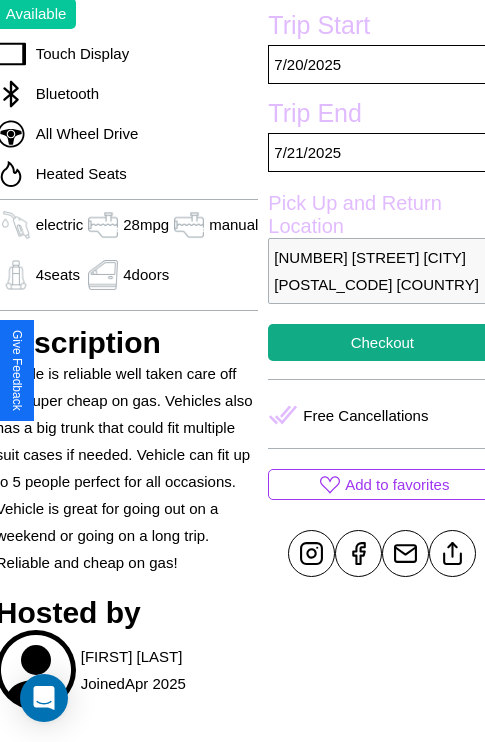 scroll, scrollTop: 499, scrollLeft: 80, axis: both 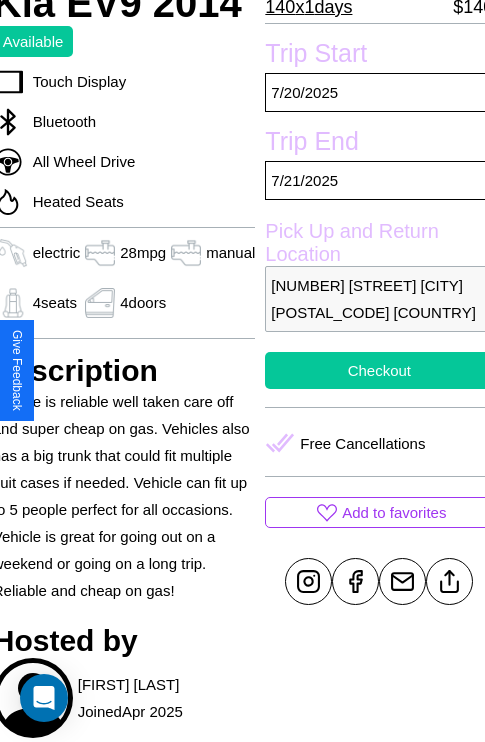 click on "Checkout" at bounding box center [379, 370] 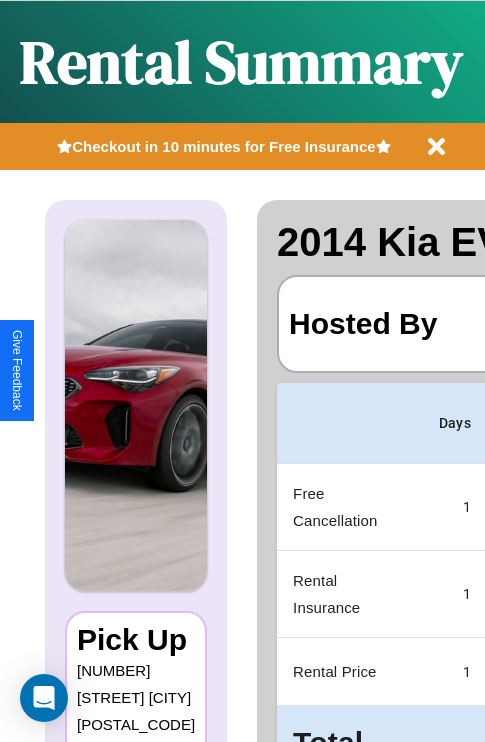 scroll, scrollTop: 0, scrollLeft: 378, axis: horizontal 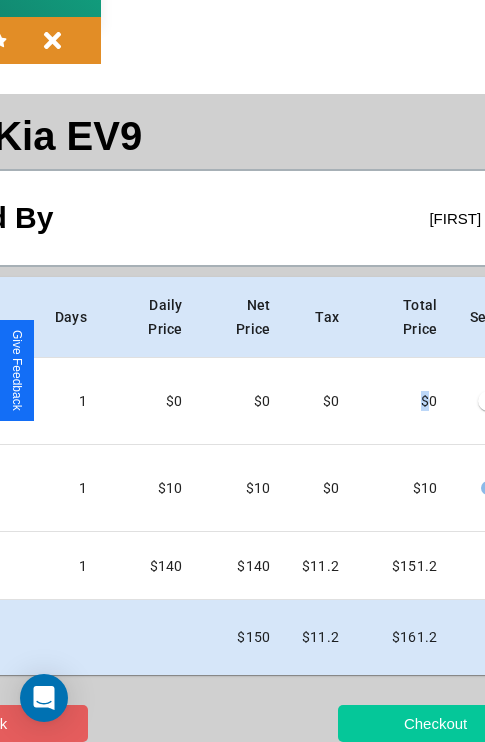 click on "Checkout" at bounding box center [435, 723] 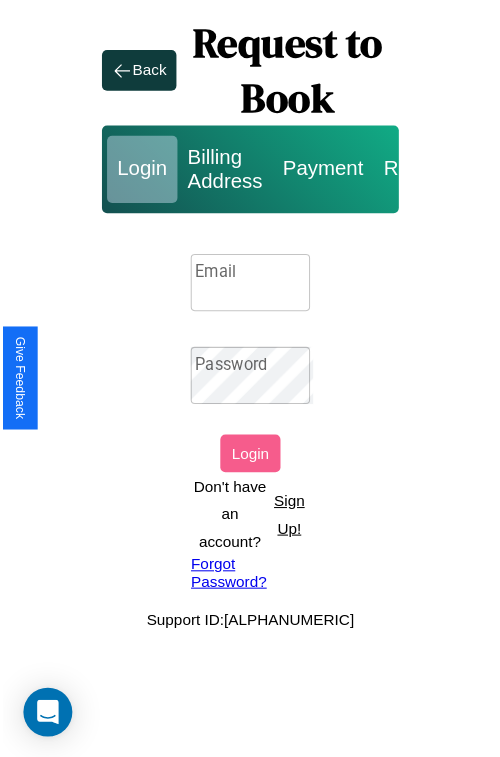 scroll, scrollTop: 0, scrollLeft: 0, axis: both 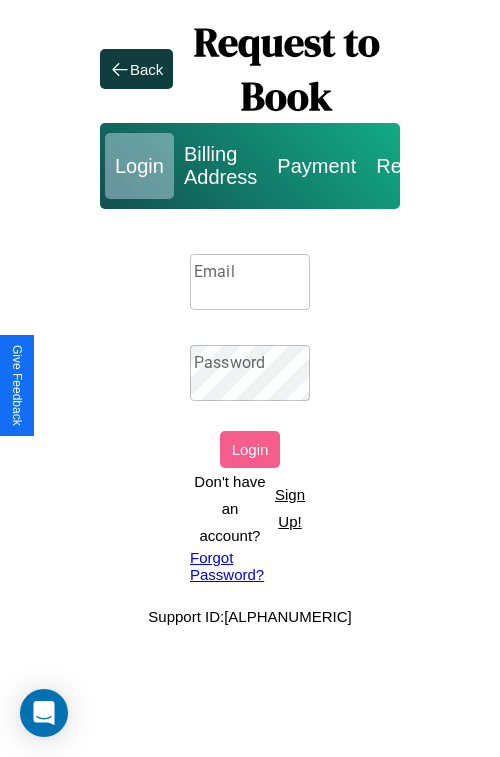 click on "Email" at bounding box center [250, 282] 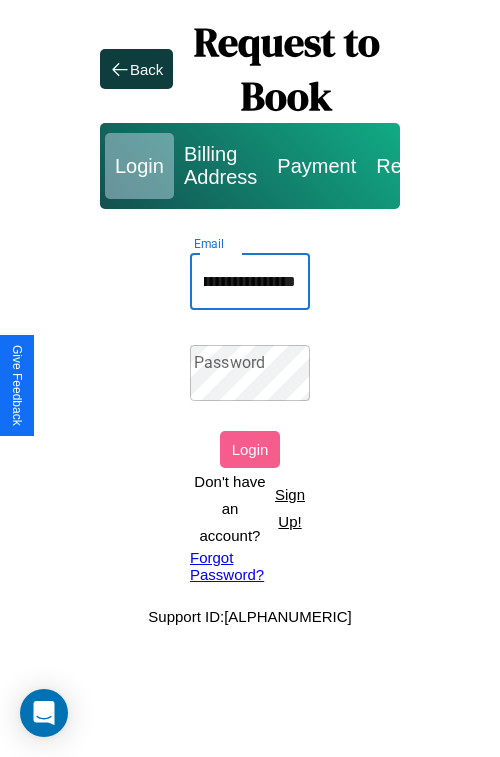 scroll, scrollTop: 0, scrollLeft: 140, axis: horizontal 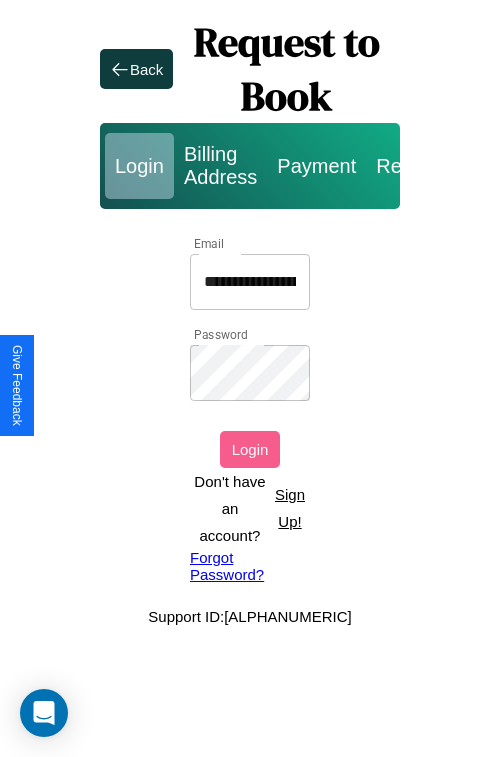 click on "Login" at bounding box center [250, 449] 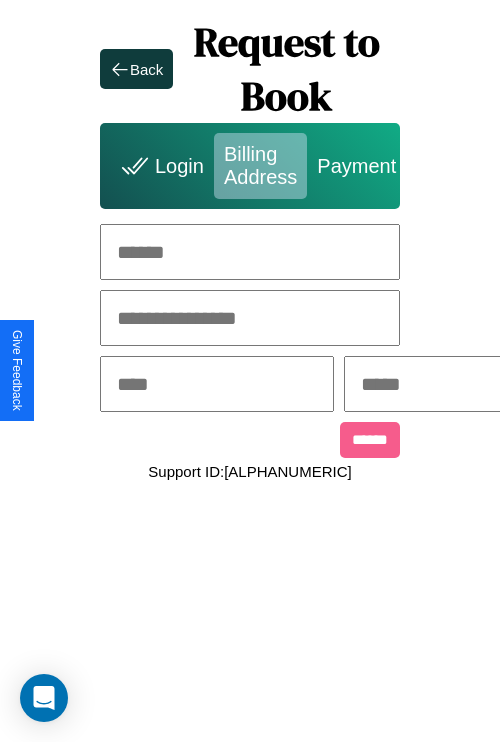 click at bounding box center [250, 252] 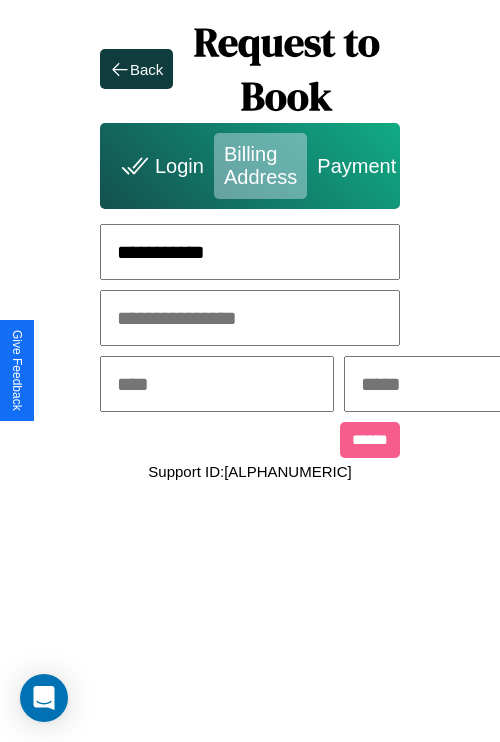 type on "**********" 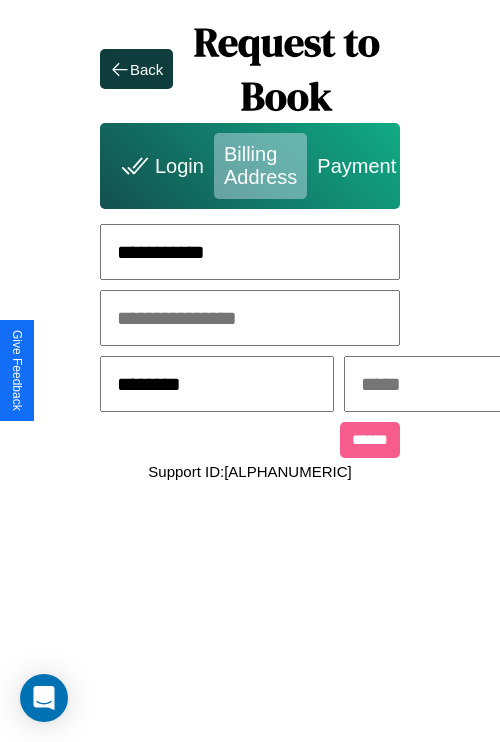 type on "********" 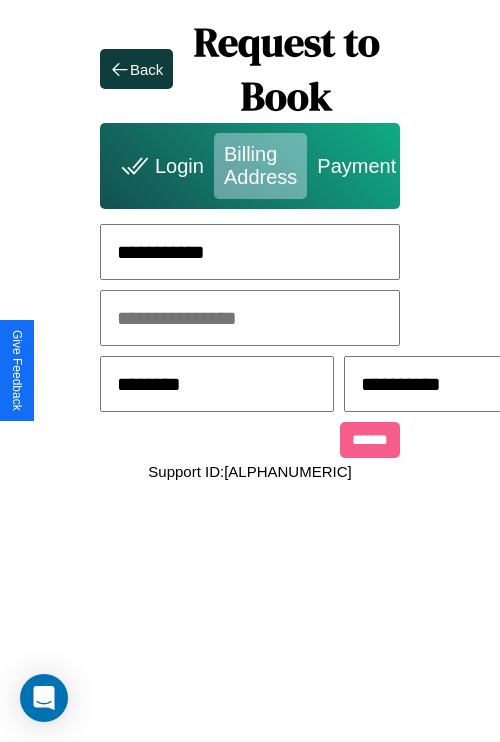 scroll, scrollTop: 0, scrollLeft: 517, axis: horizontal 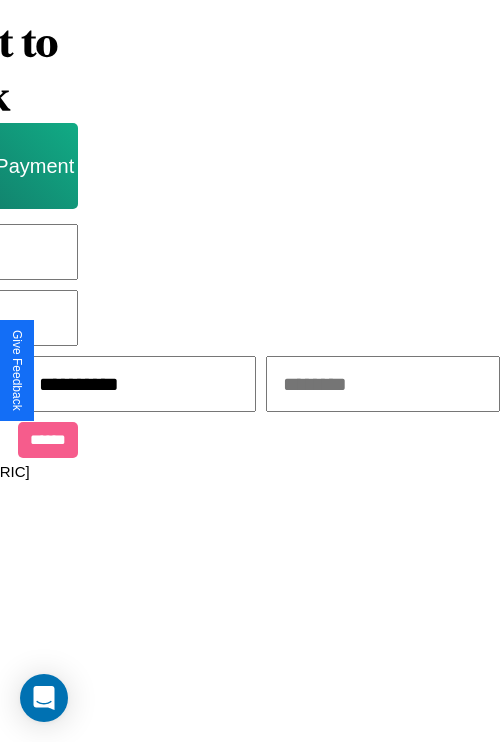 type on "**********" 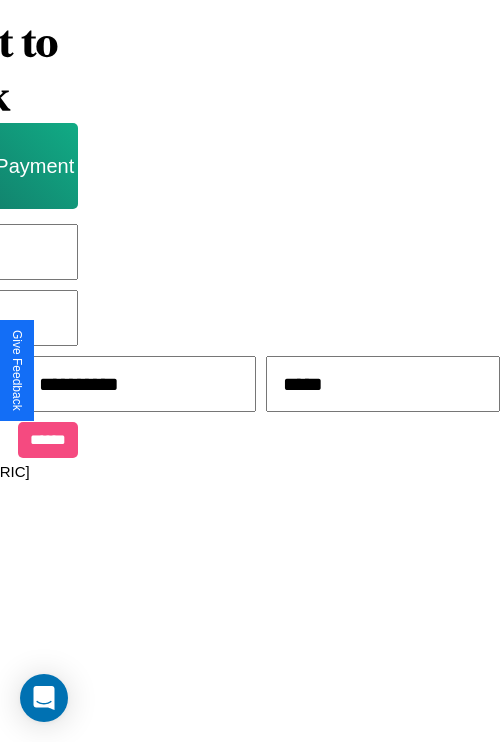 scroll, scrollTop: 0, scrollLeft: 340, axis: horizontal 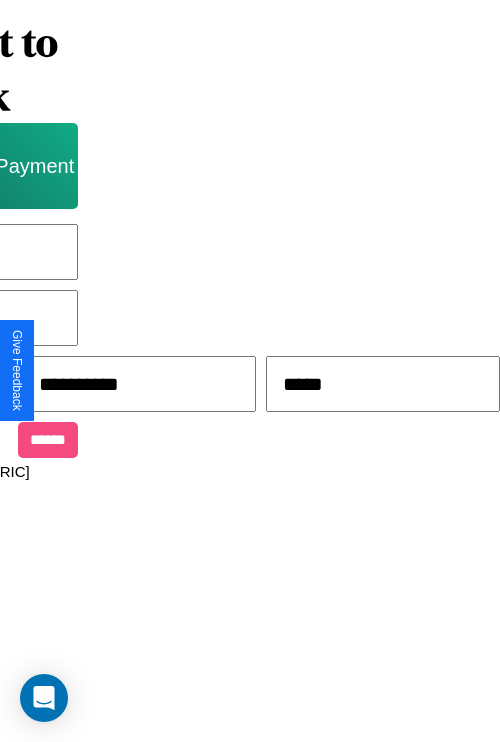 type on "*****" 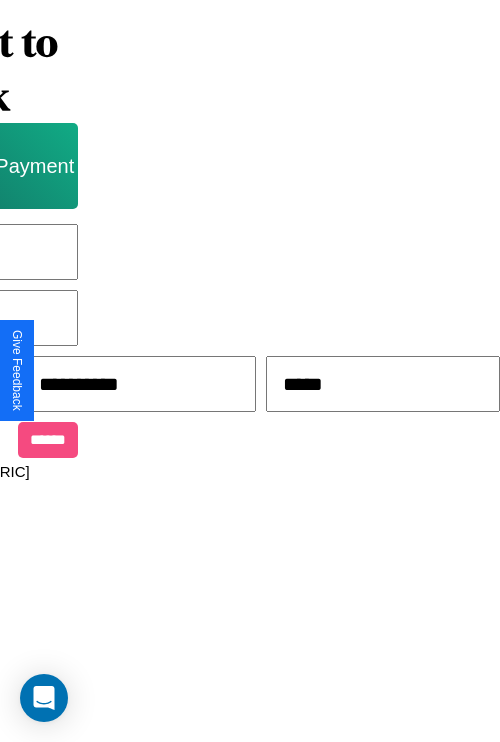 scroll, scrollTop: 0, scrollLeft: 208, axis: horizontal 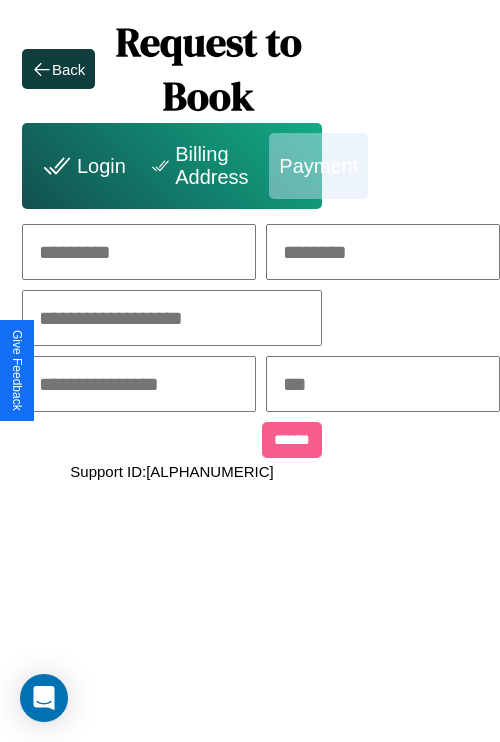 click at bounding box center (139, 252) 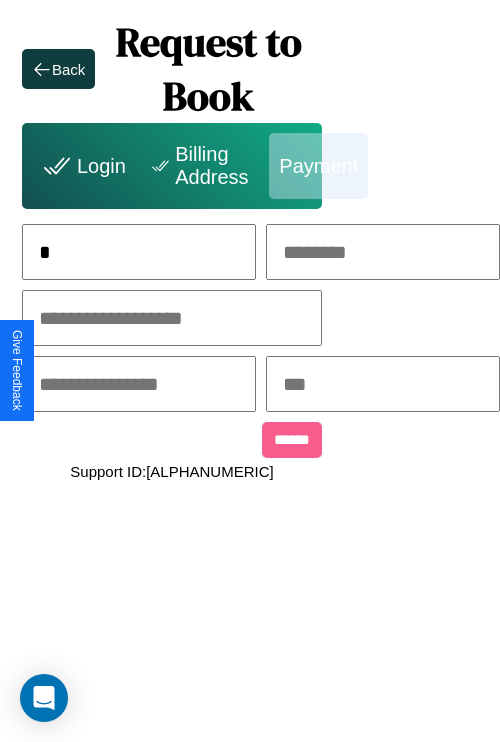 scroll, scrollTop: 0, scrollLeft: 130, axis: horizontal 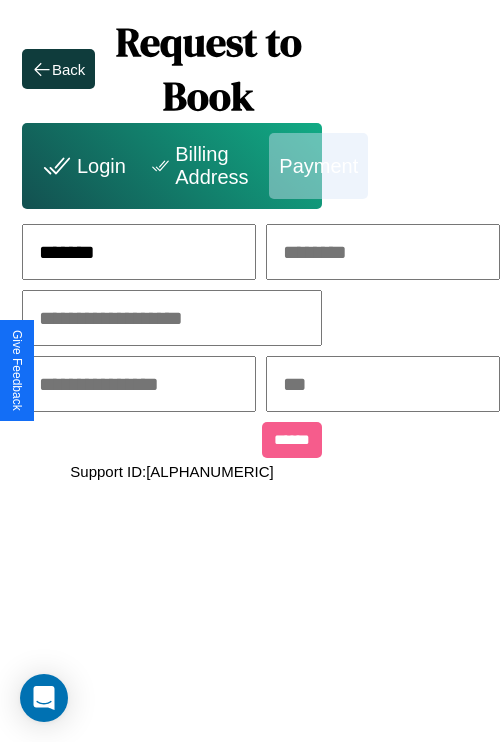 type on "*******" 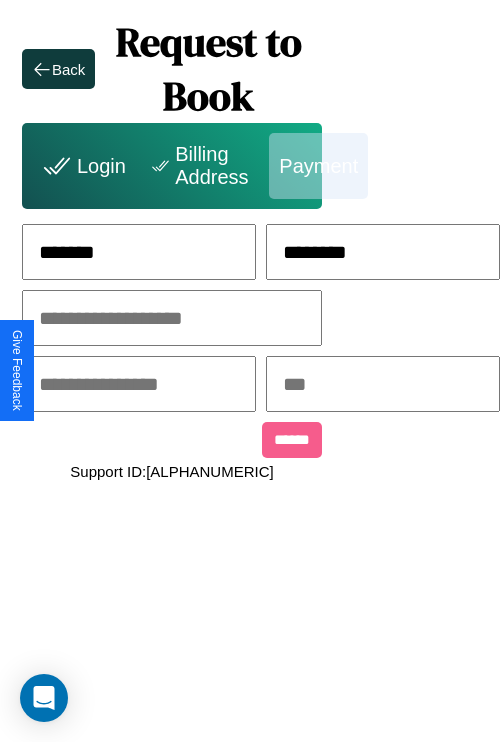type on "********" 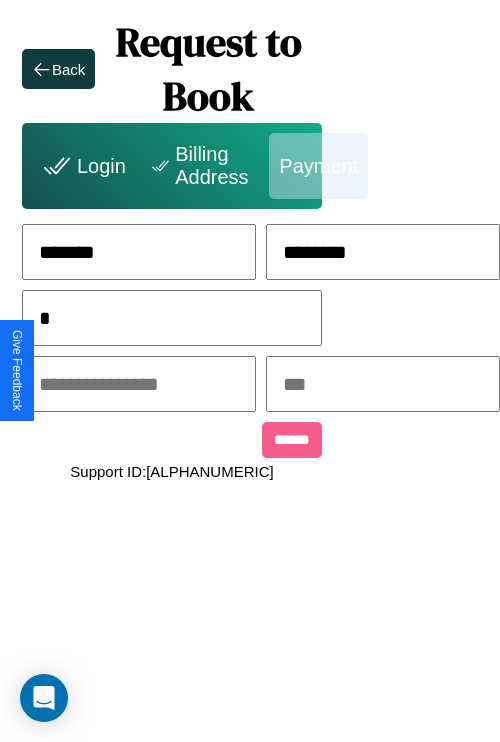 scroll, scrollTop: 0, scrollLeft: 128, axis: horizontal 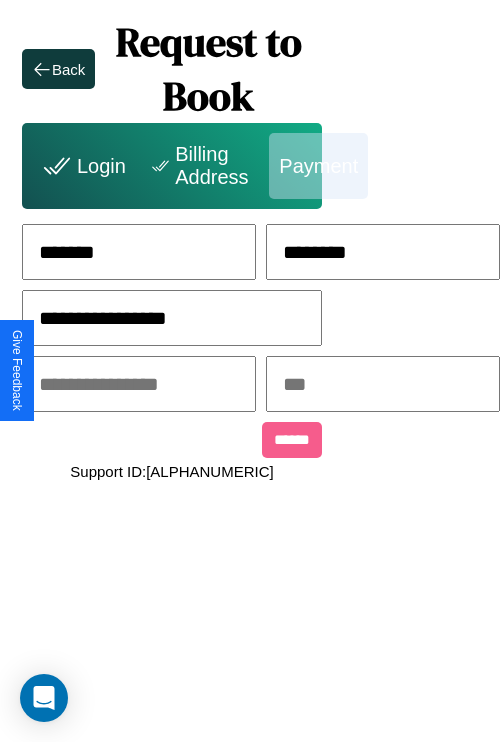 type on "**********" 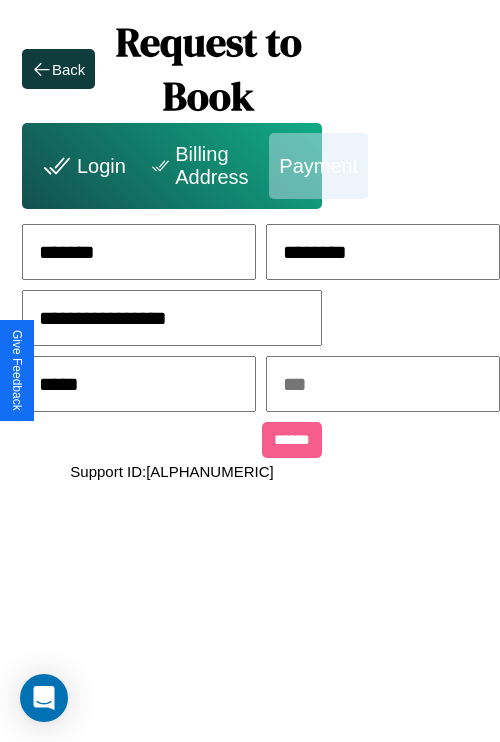 type on "*****" 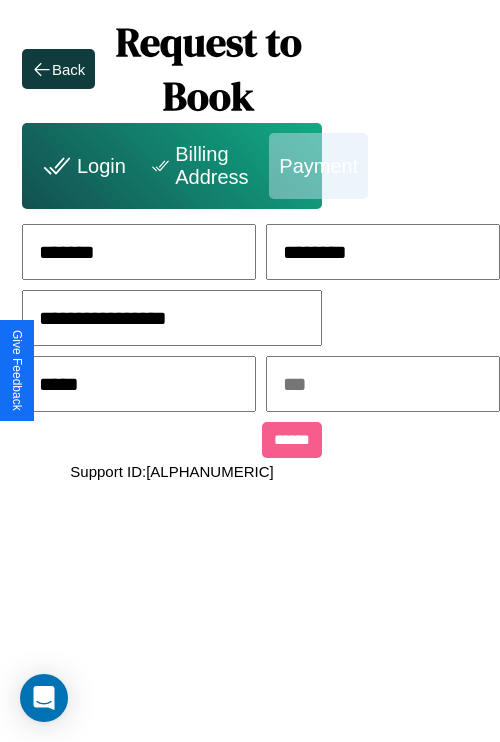 click at bounding box center (383, 384) 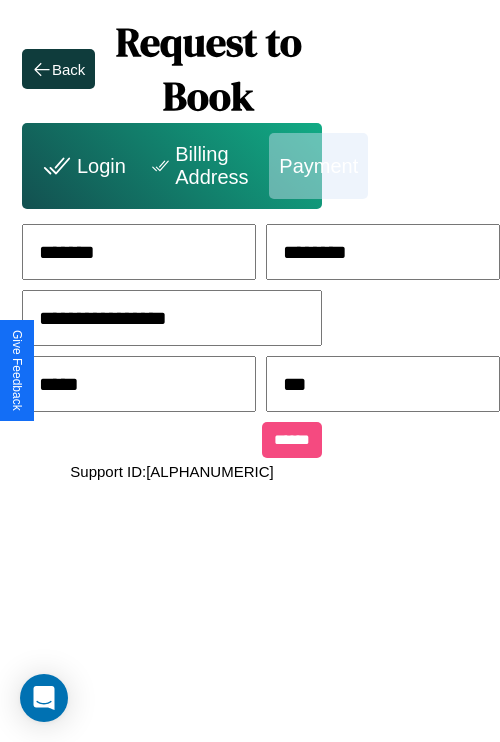 type on "***" 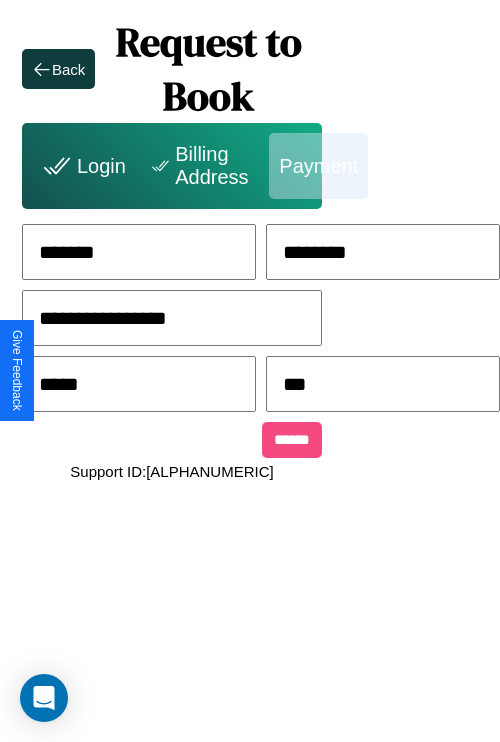 click on "******" at bounding box center (292, 440) 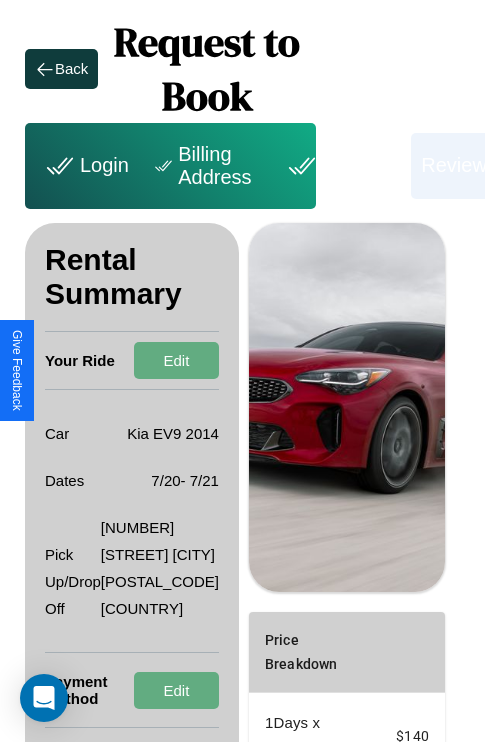 scroll, scrollTop: 328, scrollLeft: 72, axis: both 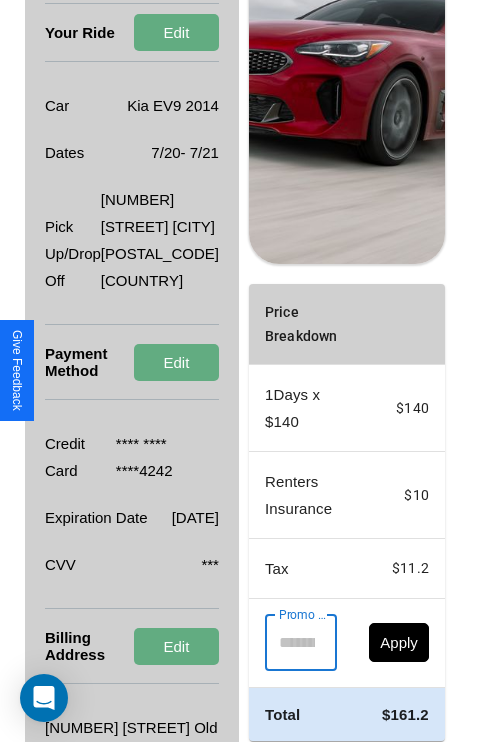click on "Promo Code" at bounding box center [290, 643] 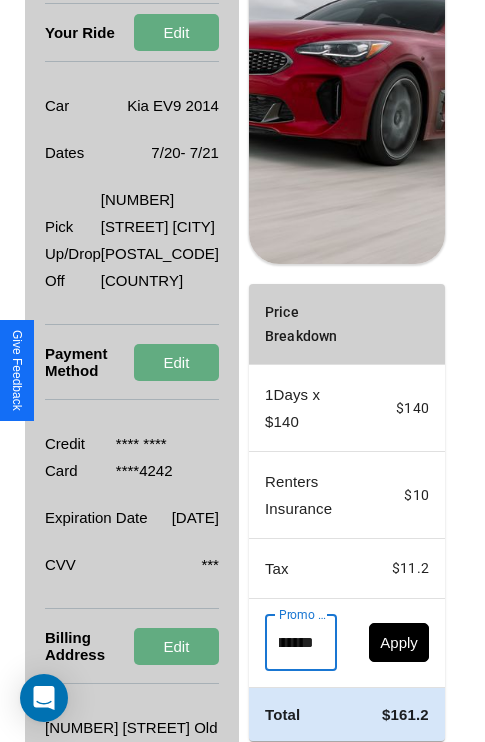 scroll, scrollTop: 0, scrollLeft: 71, axis: horizontal 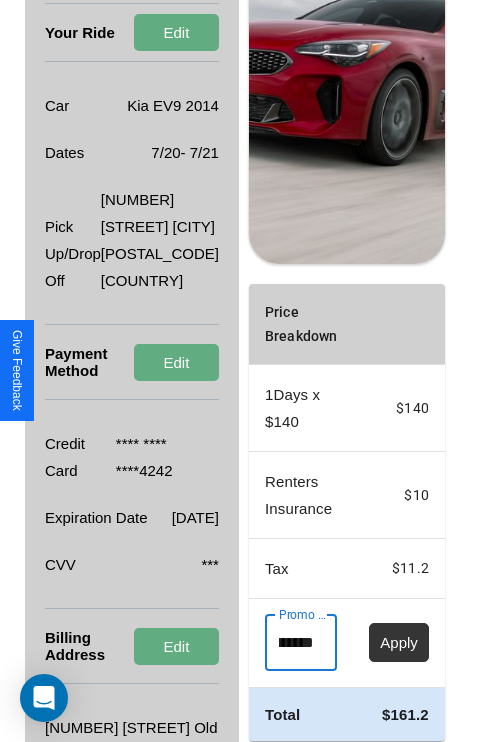 type on "**********" 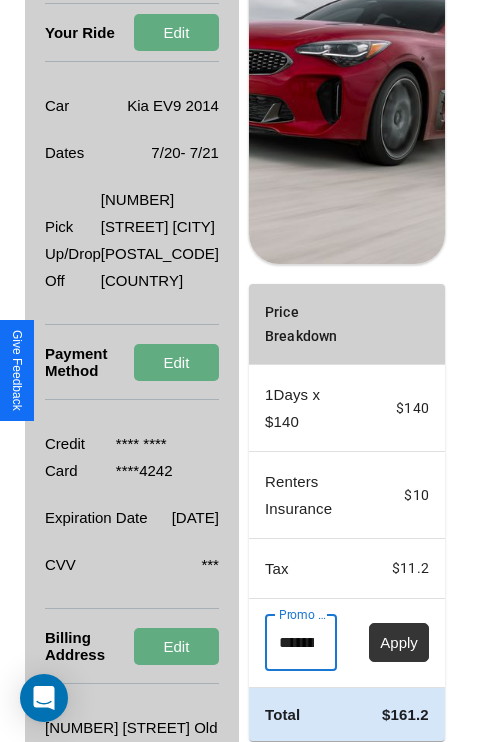 click on "Apply" at bounding box center [399, 642] 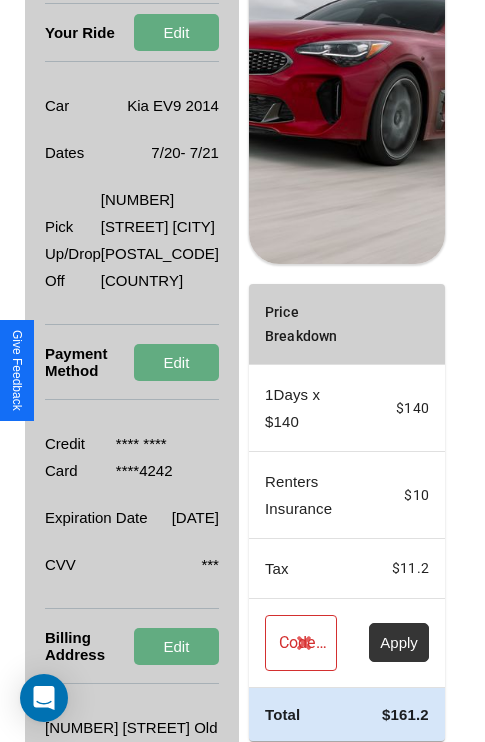 scroll, scrollTop: 482, scrollLeft: 72, axis: both 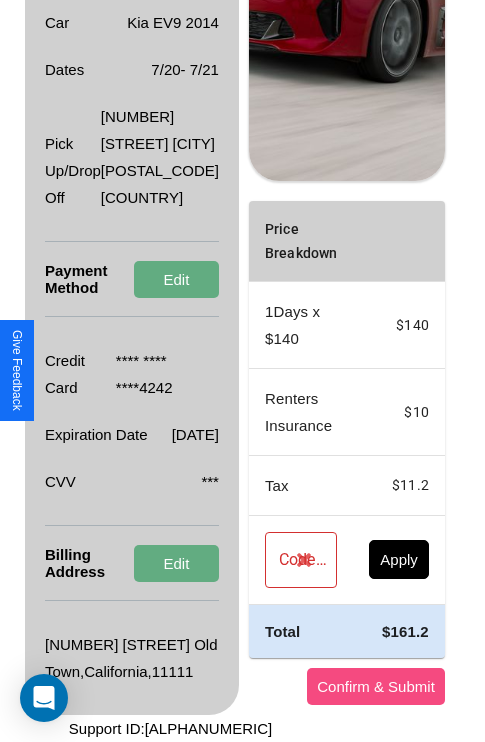 click on "Confirm & Submit" at bounding box center (376, 686) 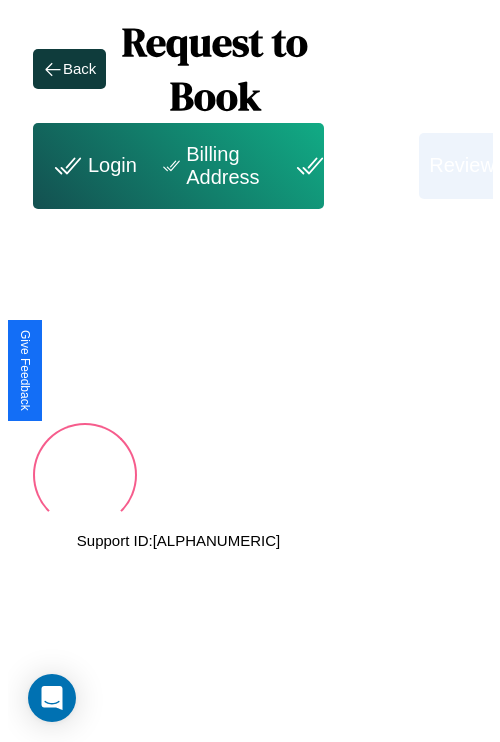 scroll, scrollTop: 0, scrollLeft: 72, axis: horizontal 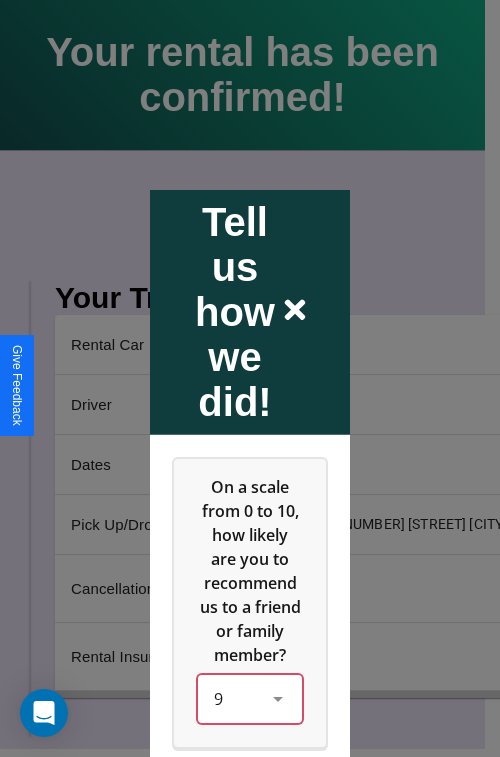 click on "9" at bounding box center (250, 698) 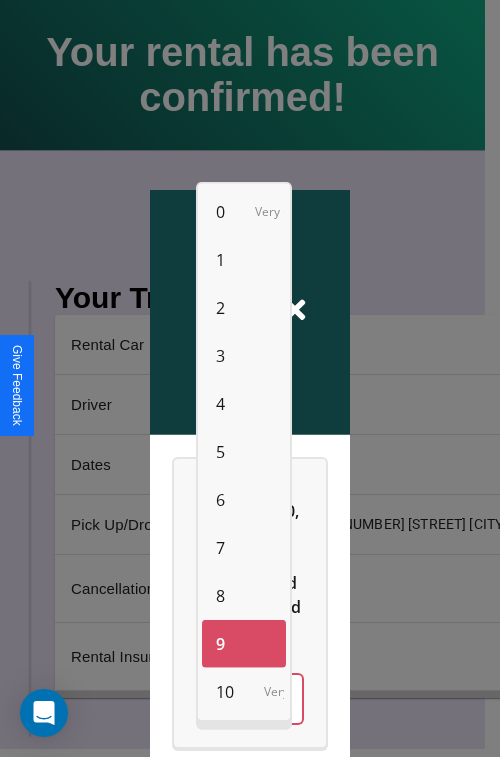 click on "3" at bounding box center (220, 356) 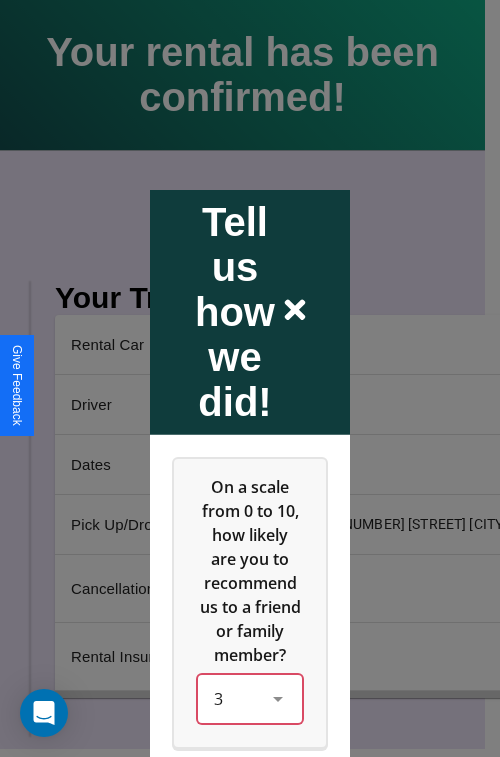 scroll, scrollTop: 334, scrollLeft: 0, axis: vertical 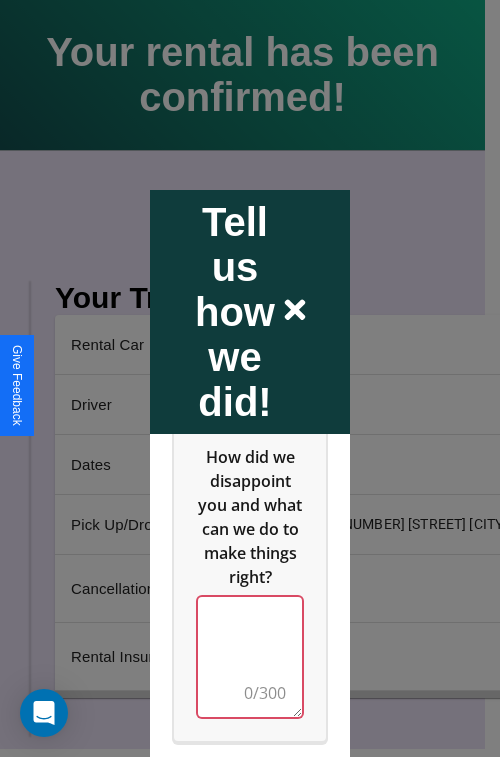 click at bounding box center [250, 656] 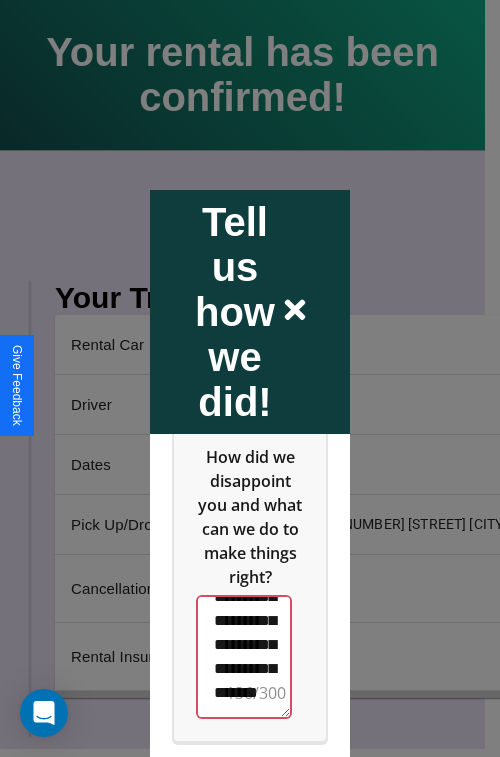 scroll, scrollTop: 564, scrollLeft: 0, axis: vertical 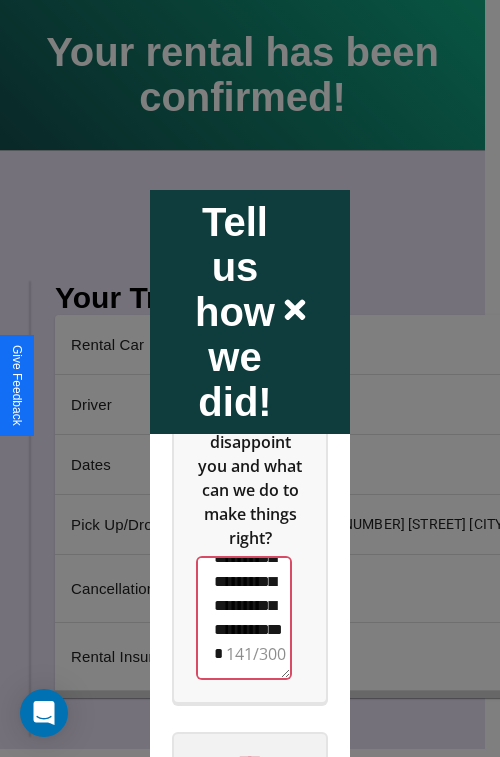 type on "**********" 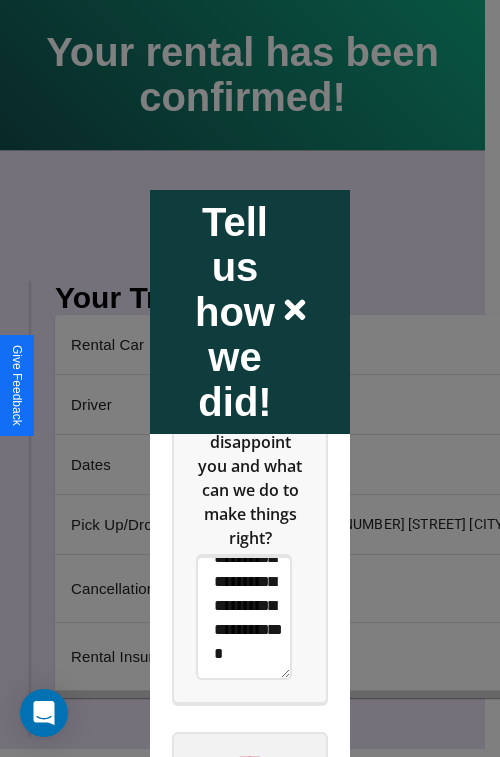 click on "****" at bounding box center (250, 761) 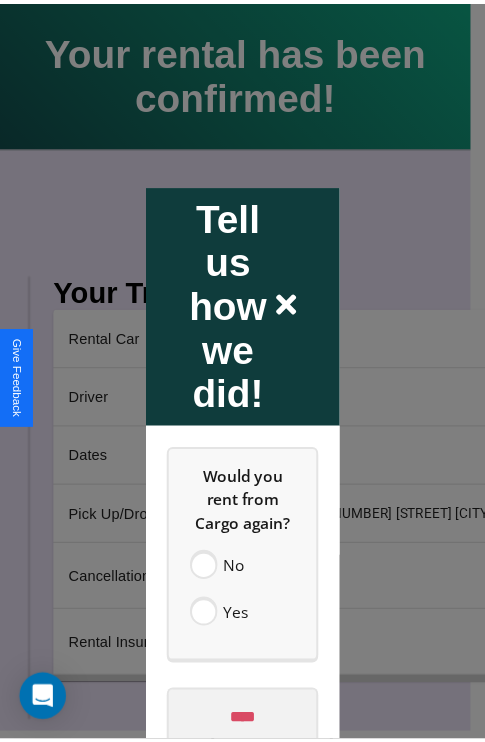 scroll, scrollTop: 0, scrollLeft: 0, axis: both 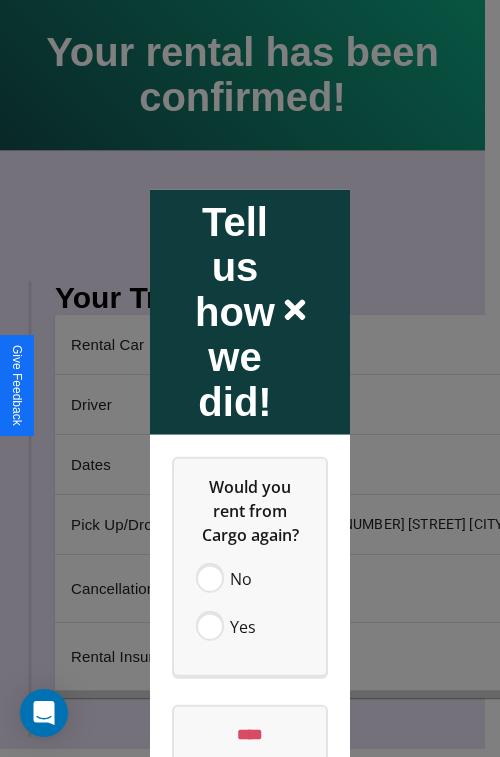 click at bounding box center [250, 378] 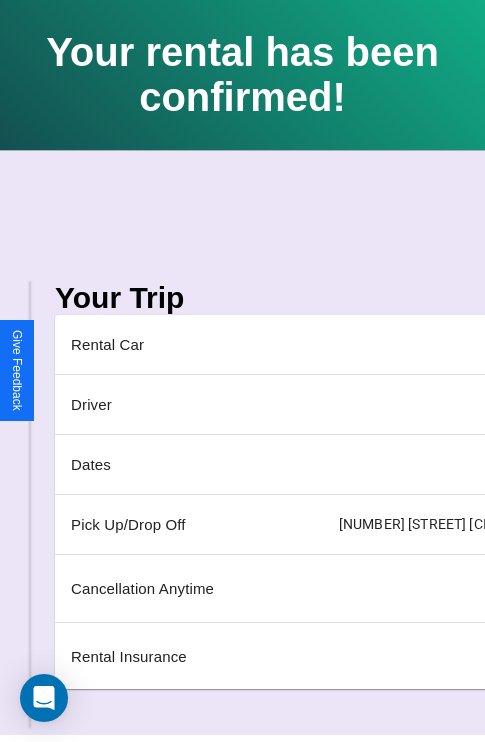 scroll, scrollTop: 0, scrollLeft: 235, axis: horizontal 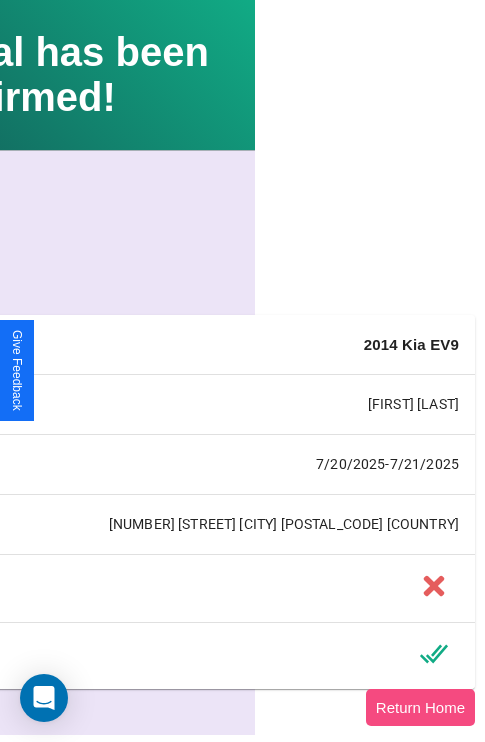 click on "Return Home" at bounding box center [420, 707] 